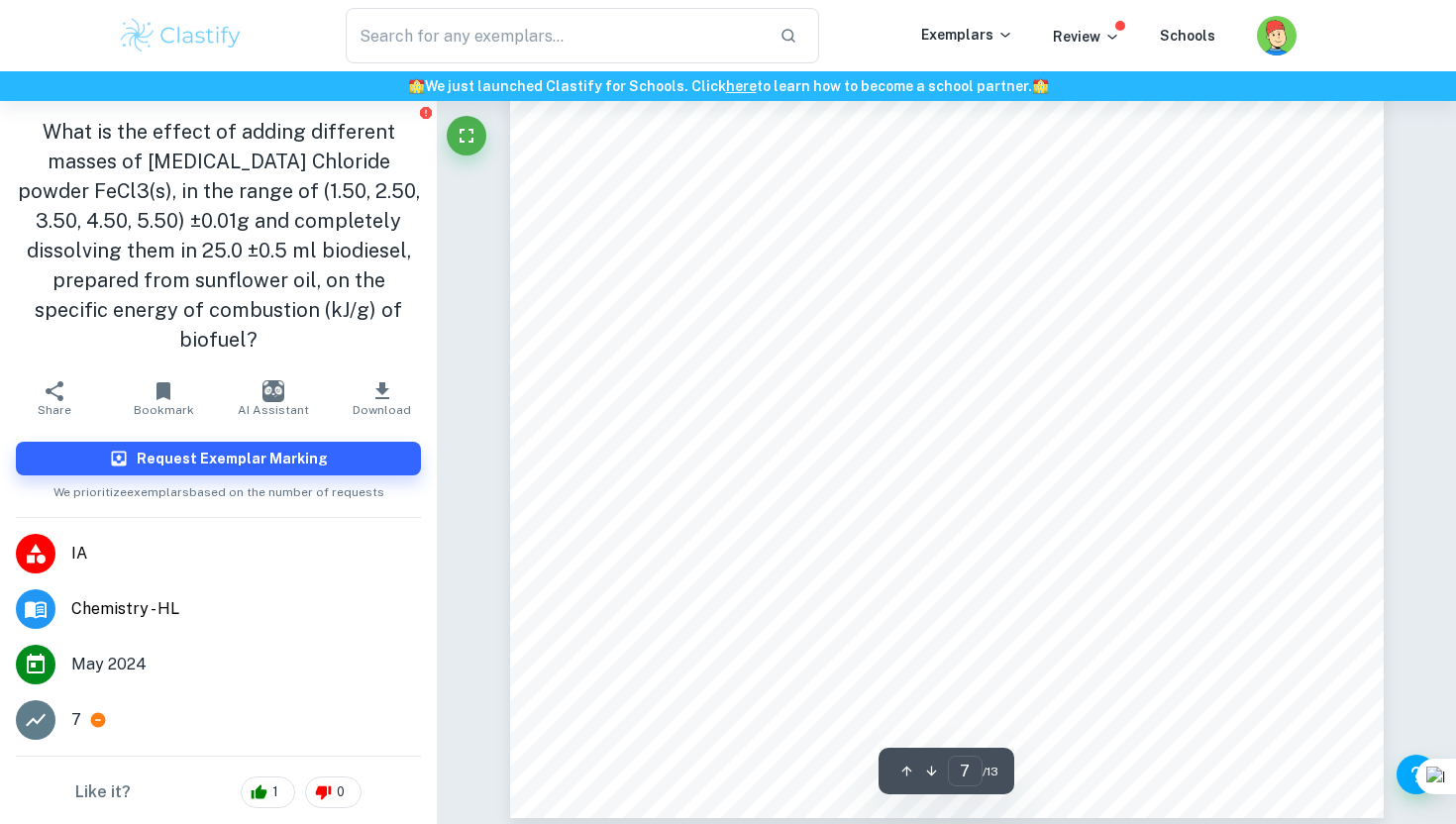 scroll, scrollTop: 7192, scrollLeft: 0, axis: vertical 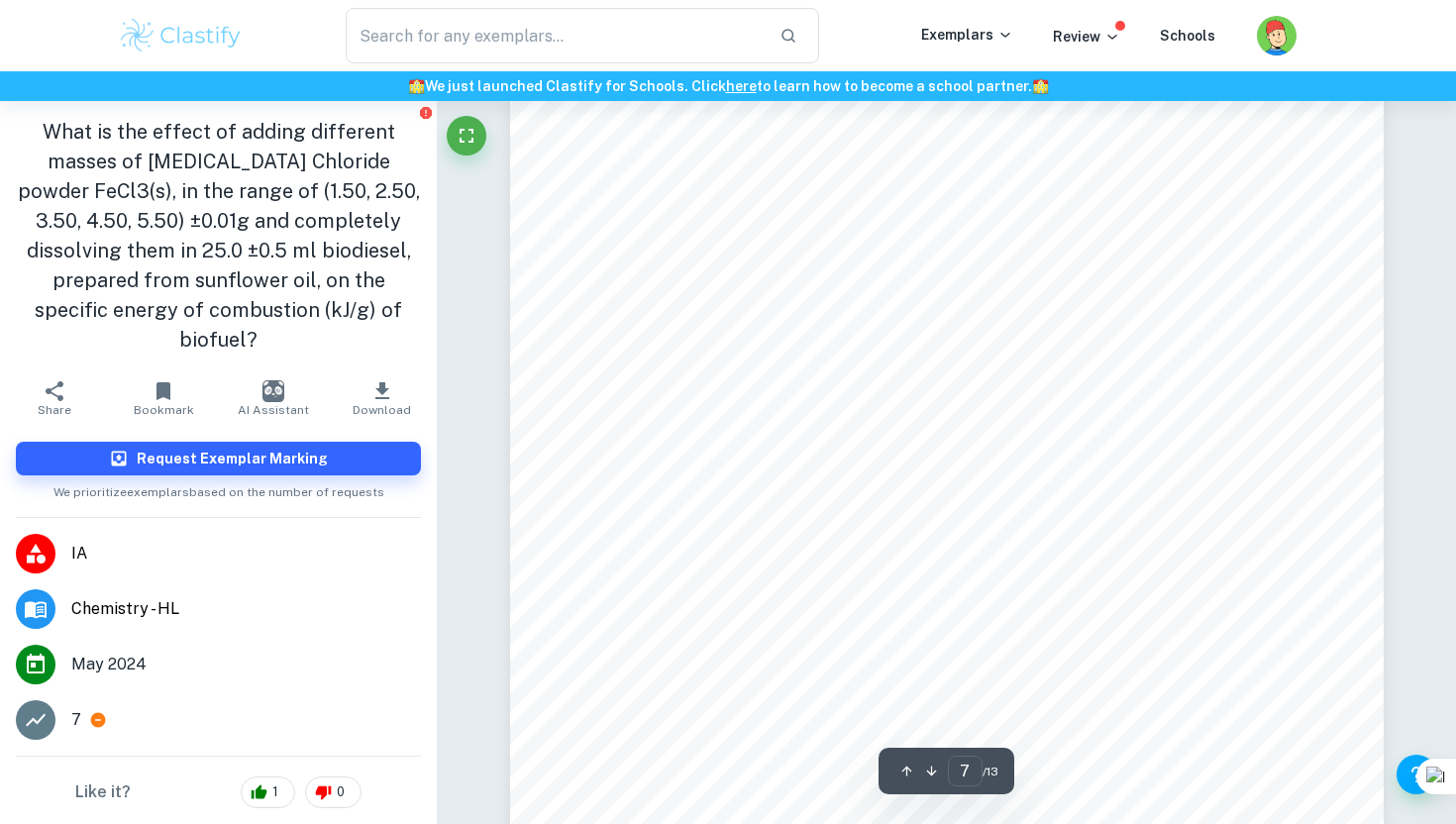 click on "7 9)   After 900 seconds ±1s of soaking time, ignite the wick using a match, and immediately turn on the stopwatch. 10)   20 seconds after igniting the wick, use the thermometer to stir the water slightly for 5 seconds, ensuring it does not touch the sides or bottom of the can. Repeat this every 20 seconds for 180 seconds ±1s. 11)   After 180 seconds ±1s, stop the stopwatch, switch off the flame using the cap of the spirit burner, and gently stir the water in the can using the thermometer. Measure its final temperature ±0.5°C. 12)   Measure the final mass ±0.01g of the spirit burner 300 seconds ±1s after switching off the flame (ensuring the cap of the spirit burner and wick are removed). 13)   Remove the water from the copper can, and allow the remaining water particles to evaporate. 14)   Clean and rinse all the apparatus used properly. 15)   Repeat Steps 1-14 for four more trials. 16)   Repeat Steps 1-15 for the mass values of 2.50g, 3.50g, 4.50g, and 5.50g ±0.01g of FeCl 3   powder. 1.   2.   3." at bounding box center [947, 473] 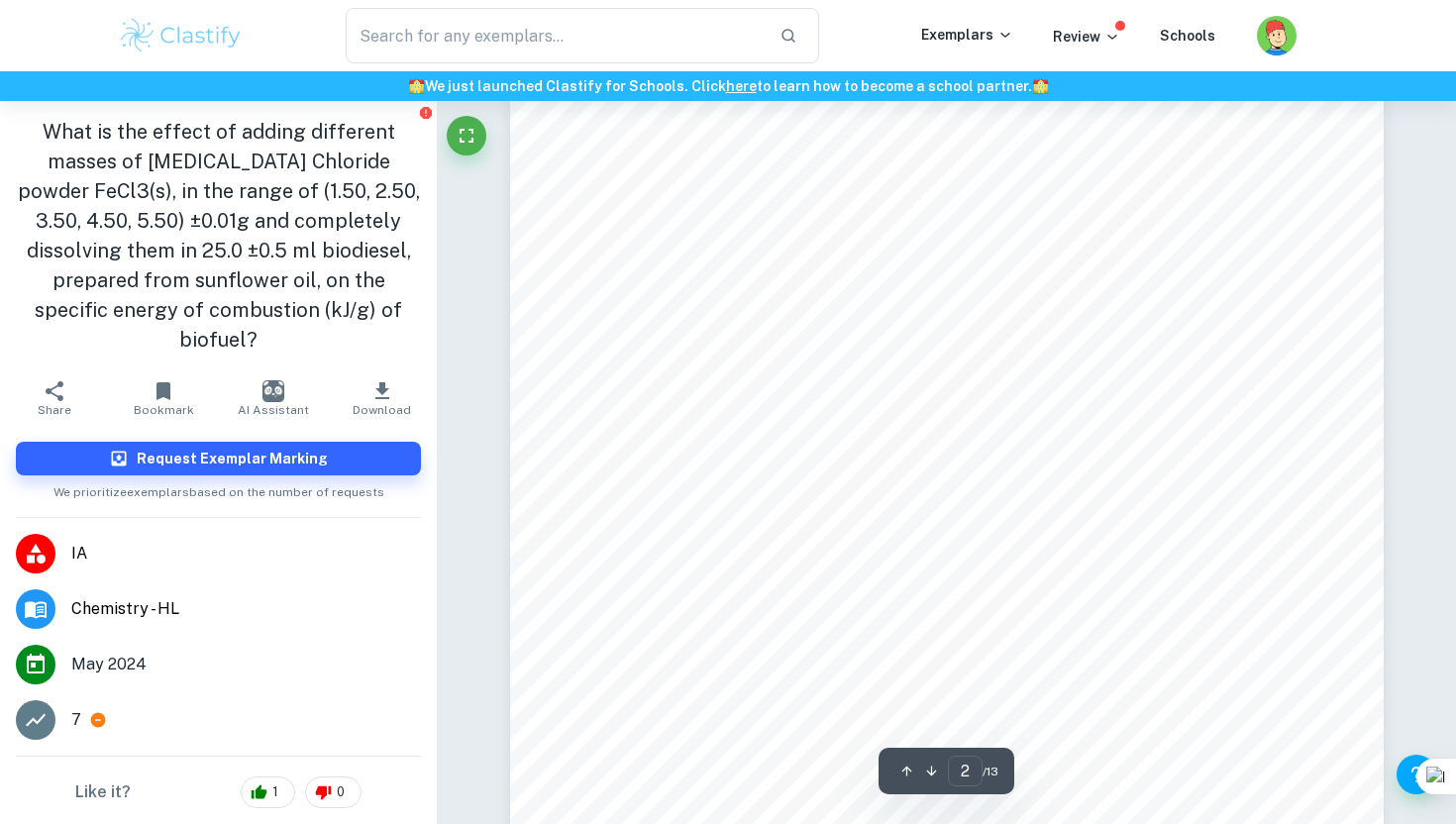 scroll, scrollTop: 0, scrollLeft: 0, axis: both 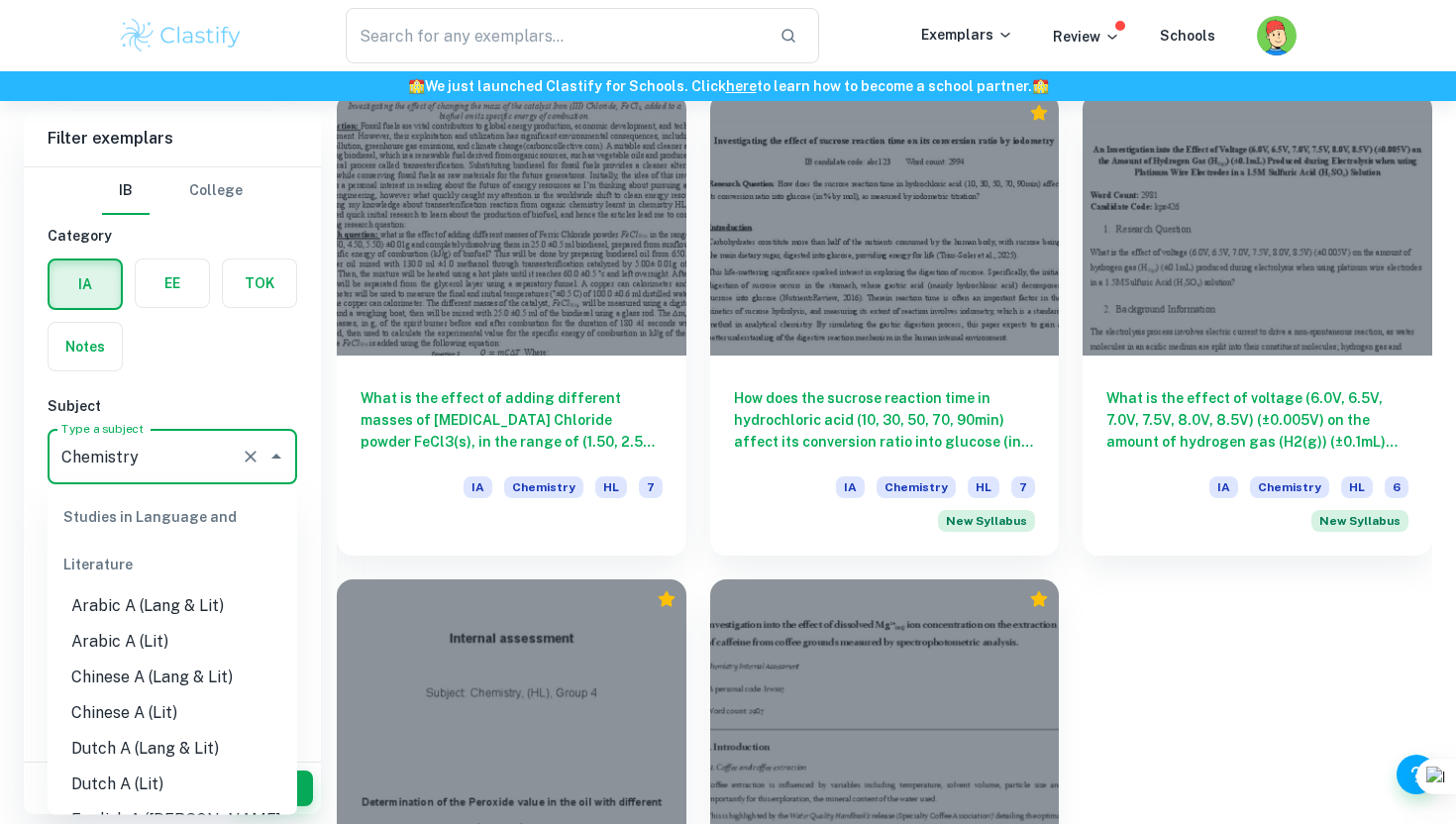 click on "Chemistry" at bounding box center (145, 457) 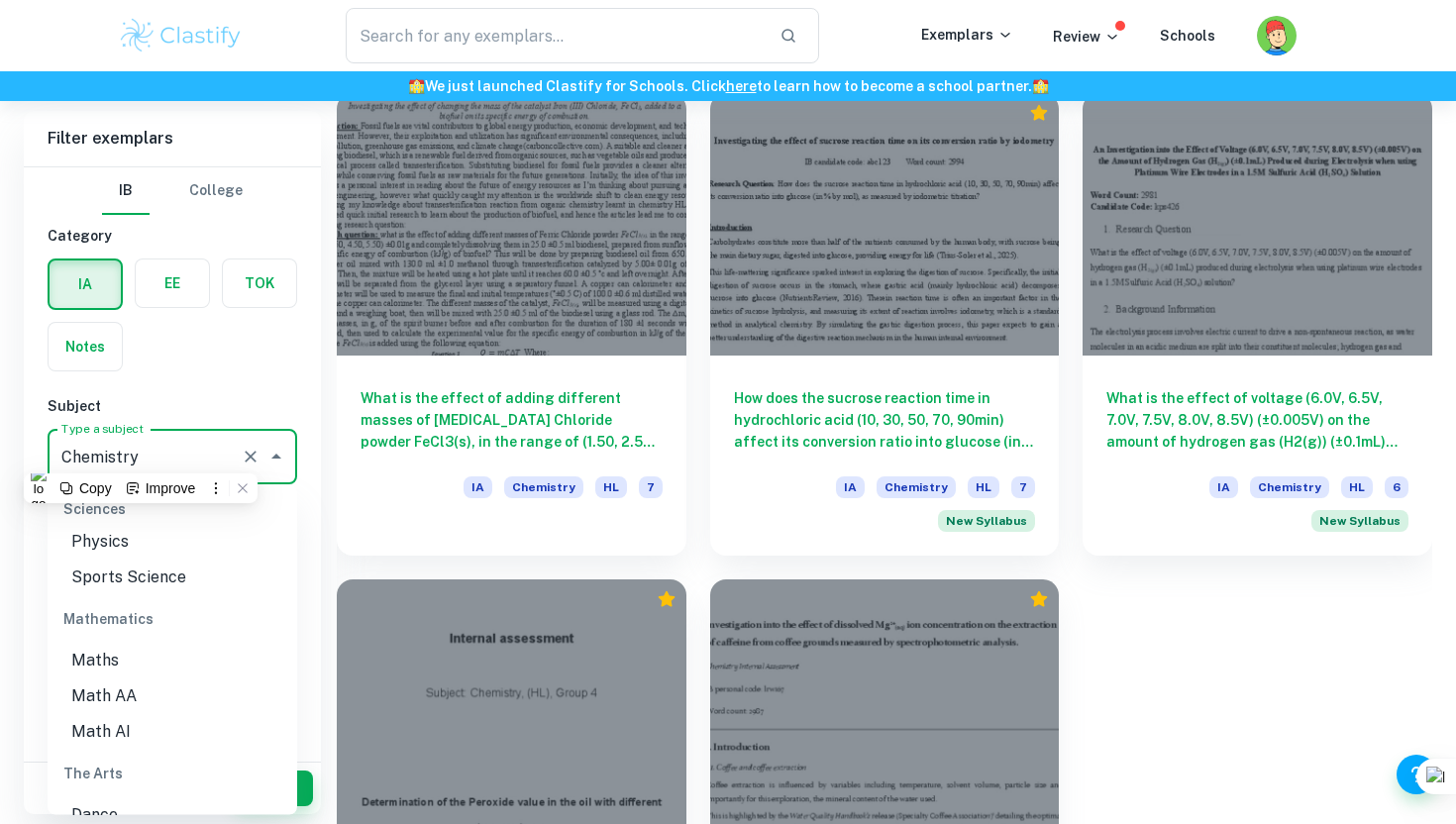 scroll, scrollTop: 2942, scrollLeft: 0, axis: vertical 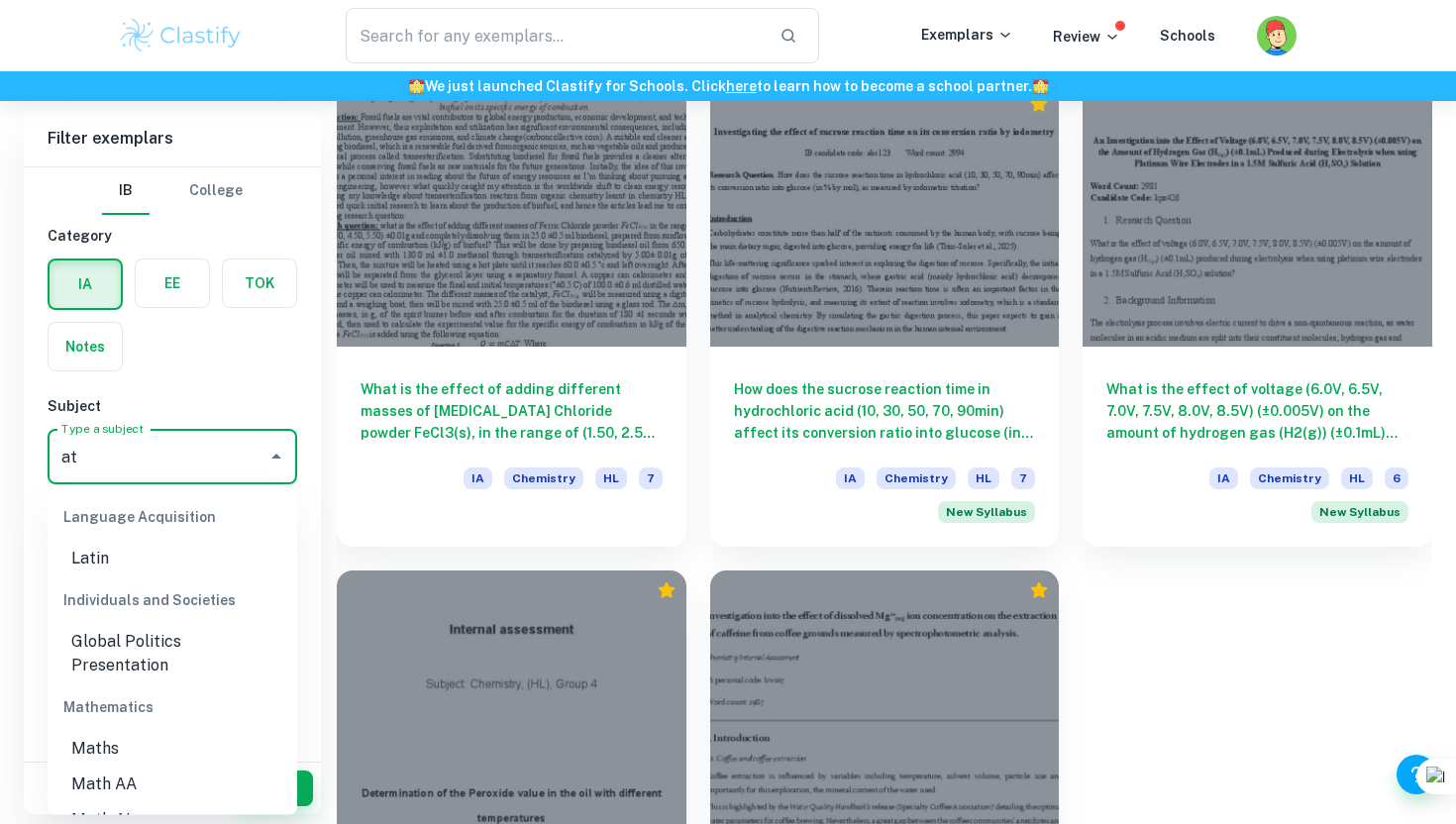 type on "a" 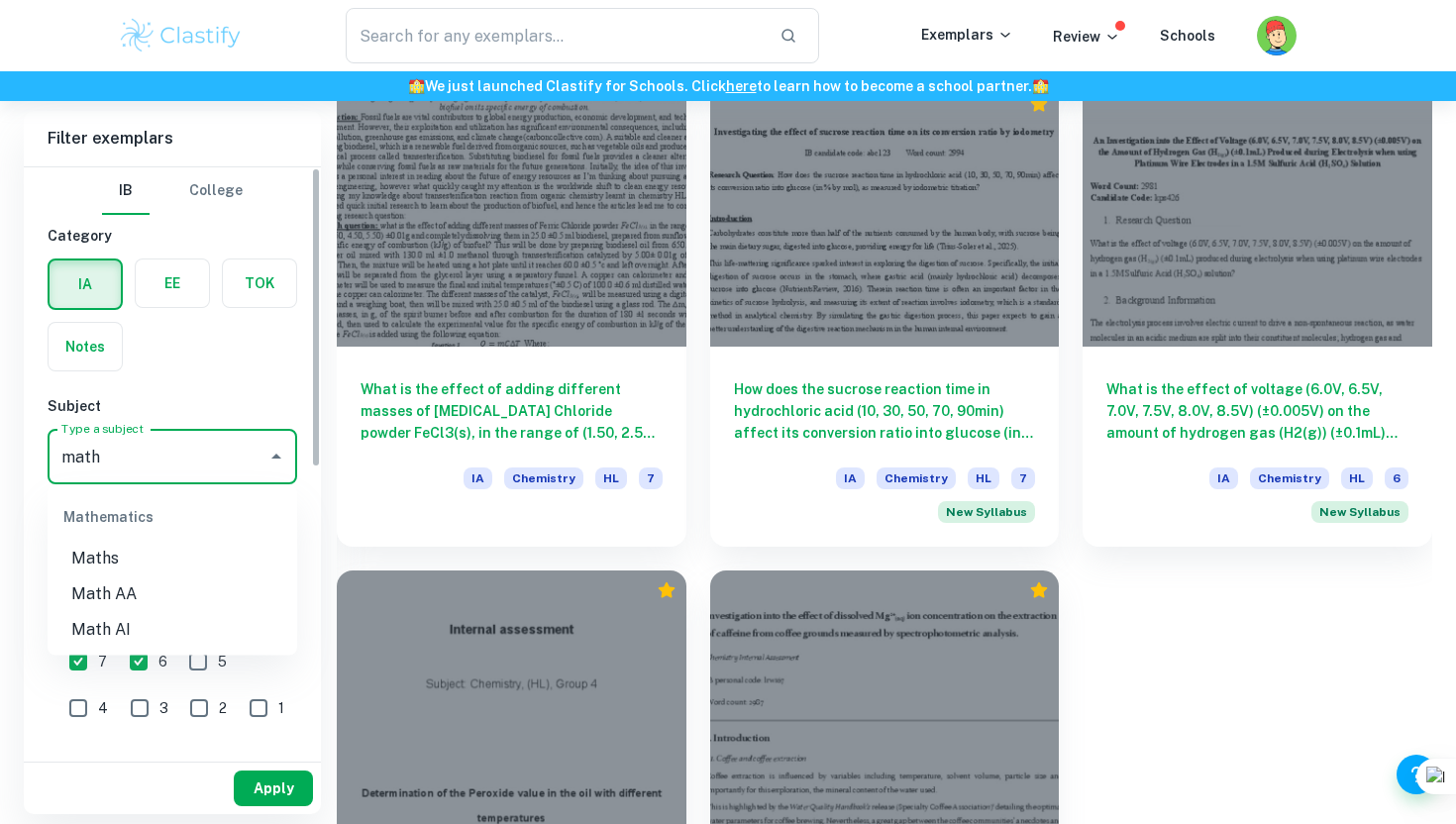 type on "math" 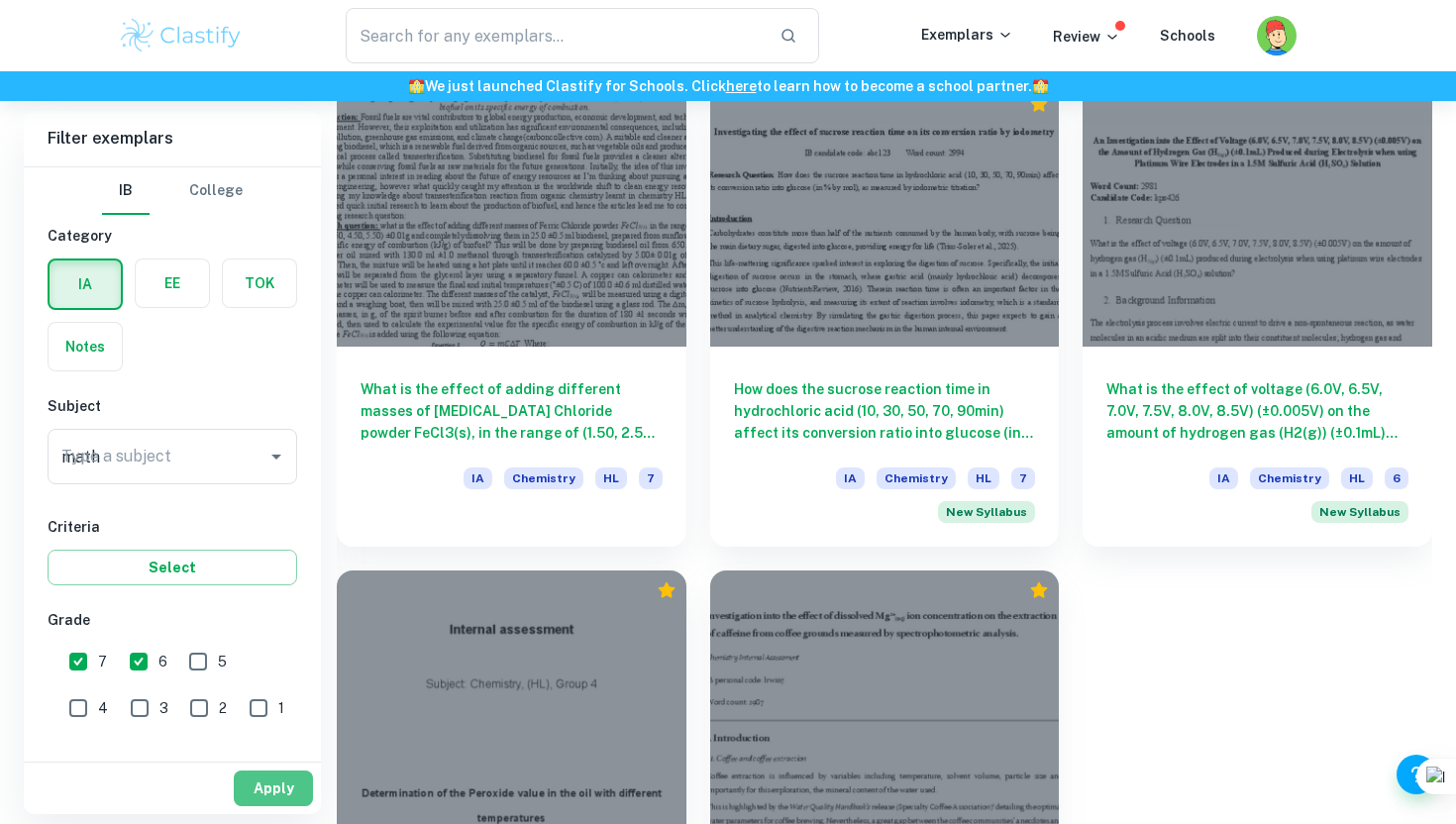 type 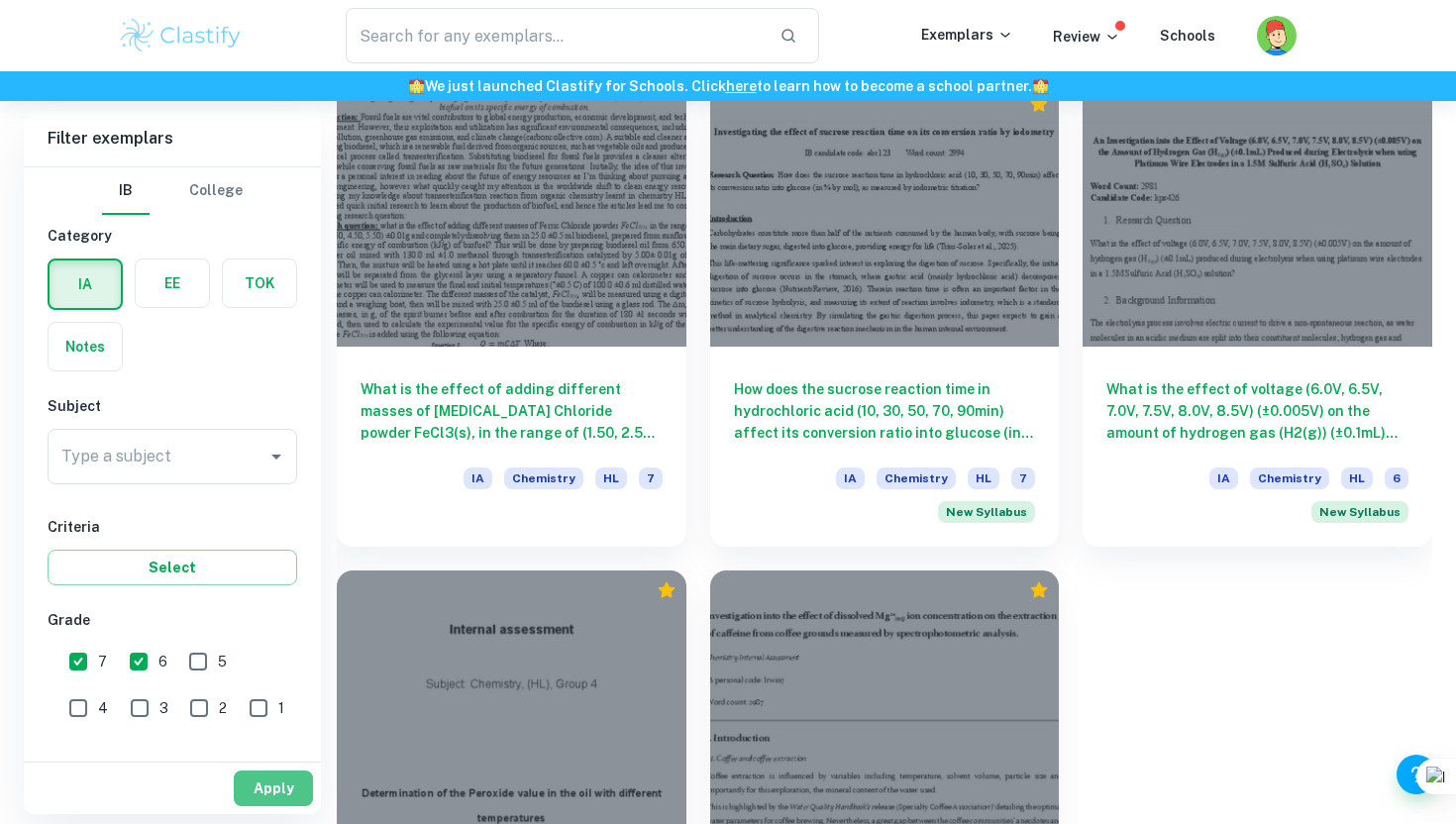 click on "Apply" at bounding box center [273, 788] 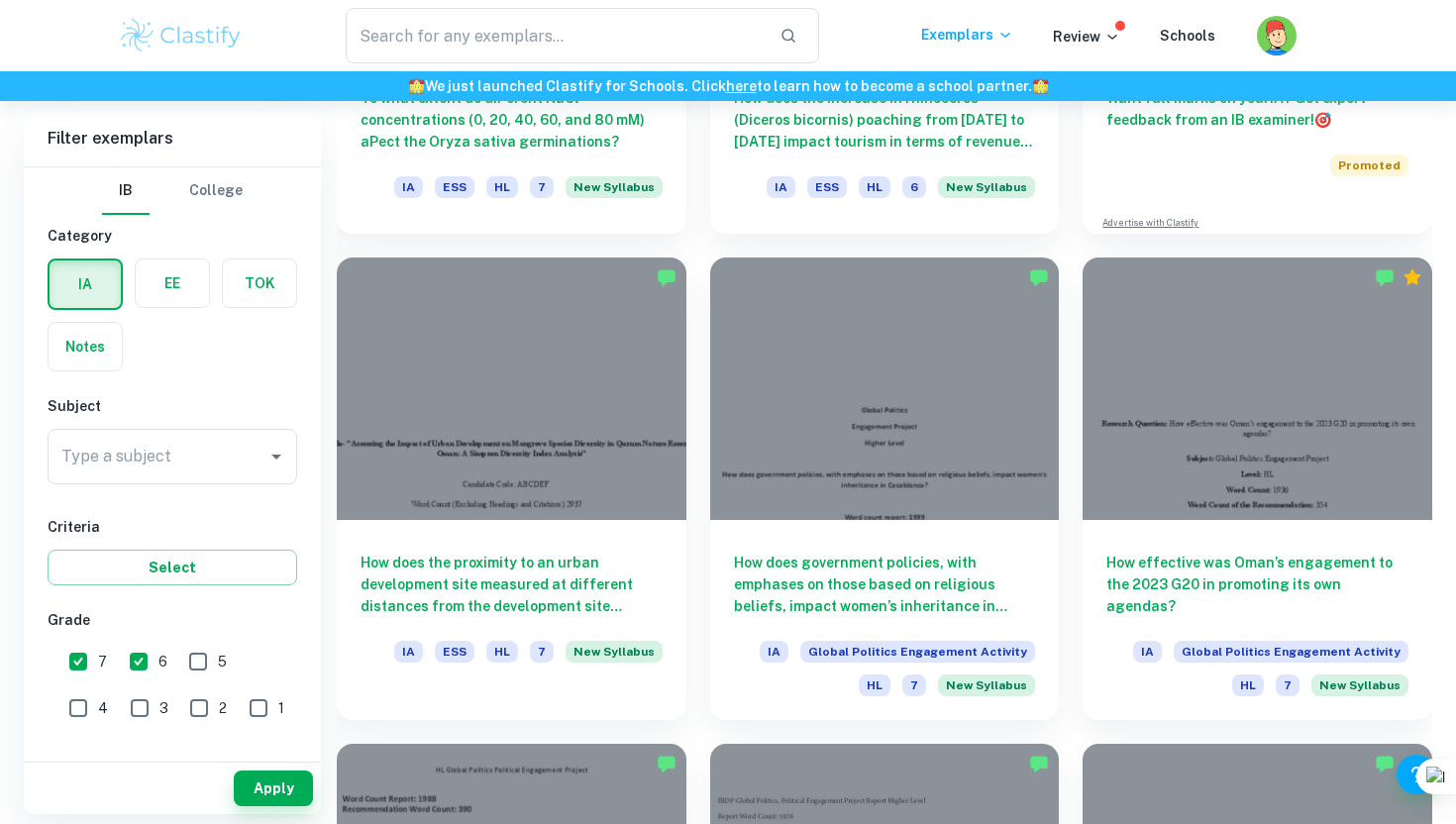 scroll, scrollTop: 570, scrollLeft: 0, axis: vertical 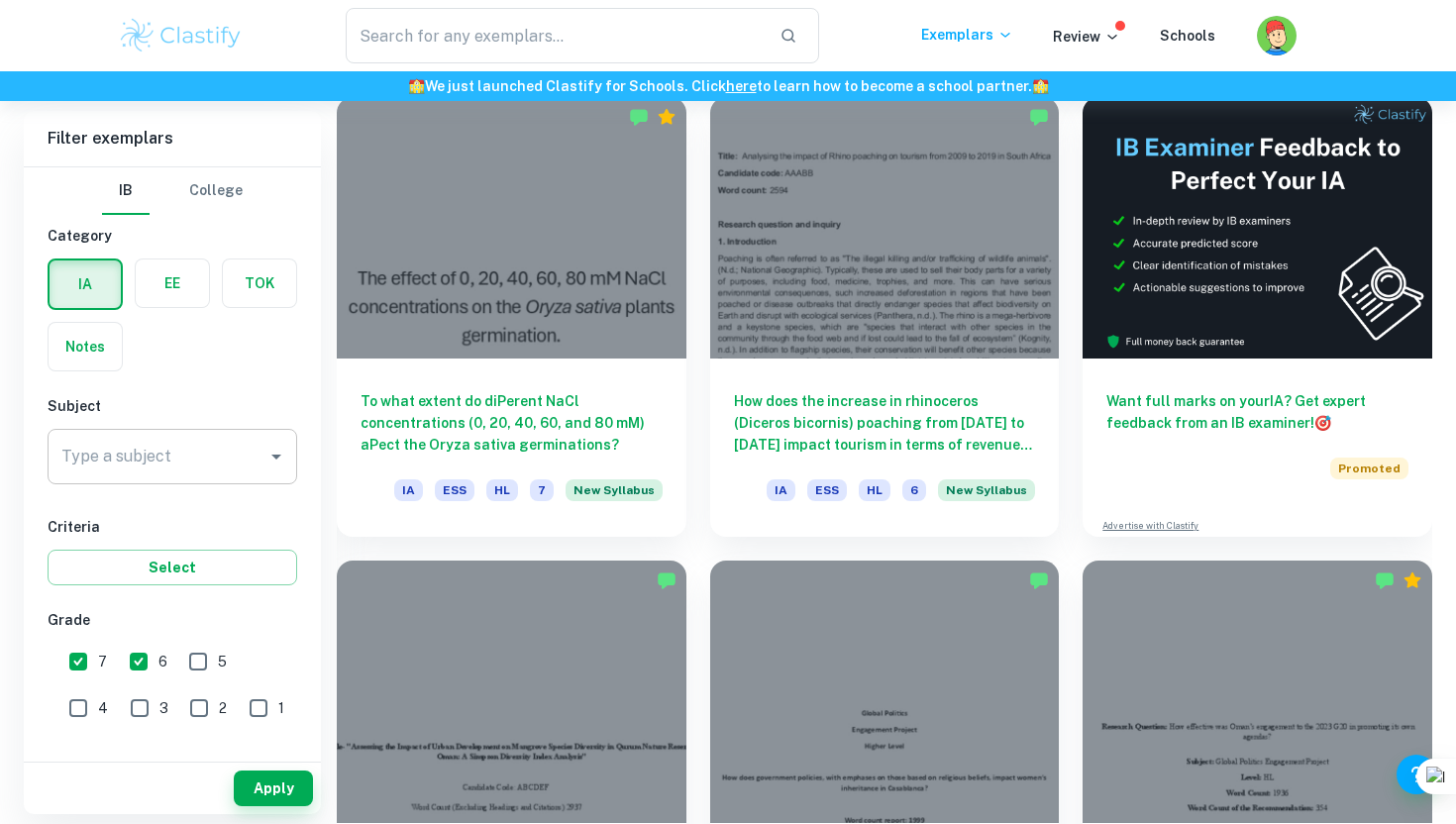click on "Type a subject" at bounding box center [172, 457] 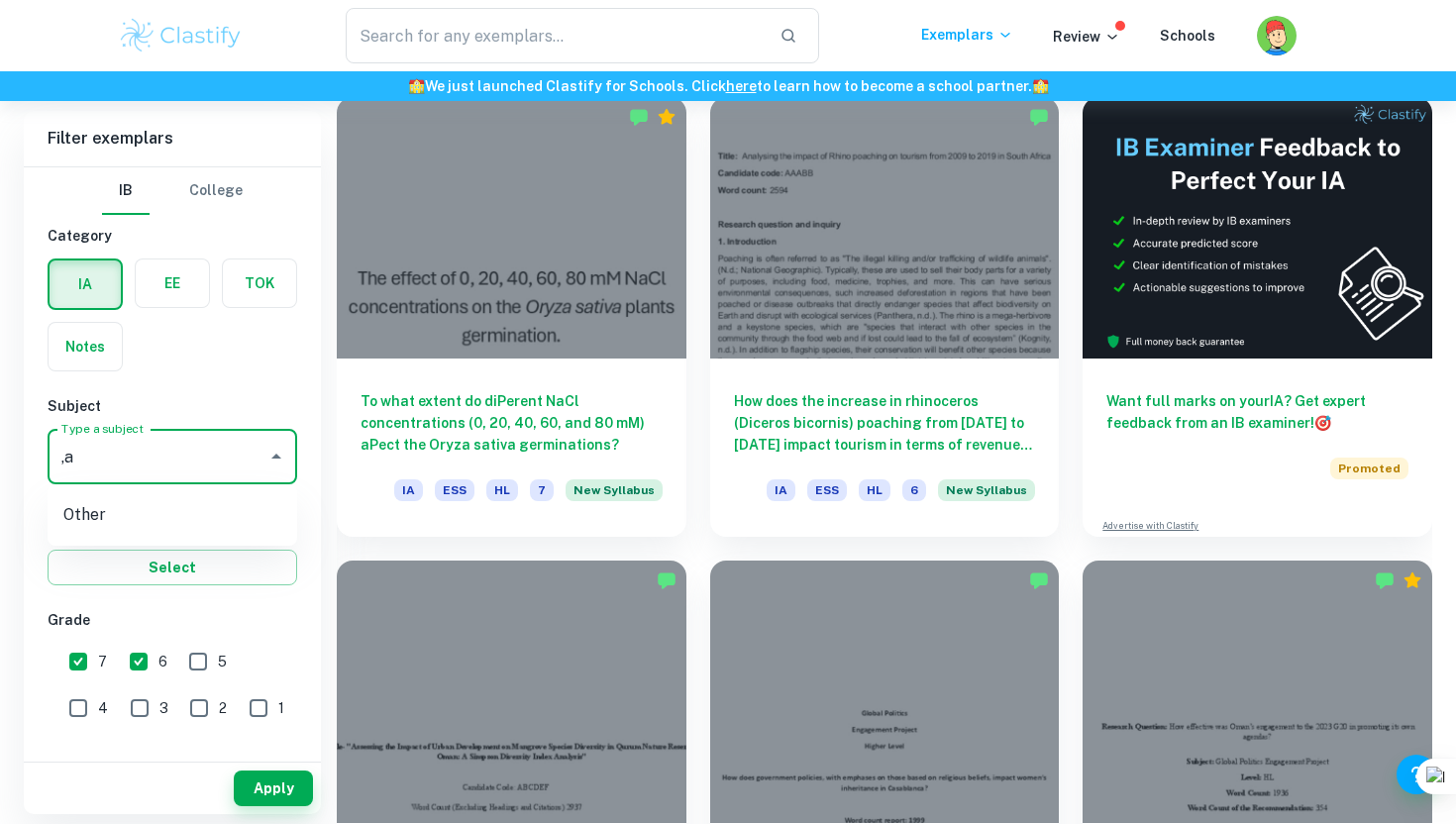 type on "," 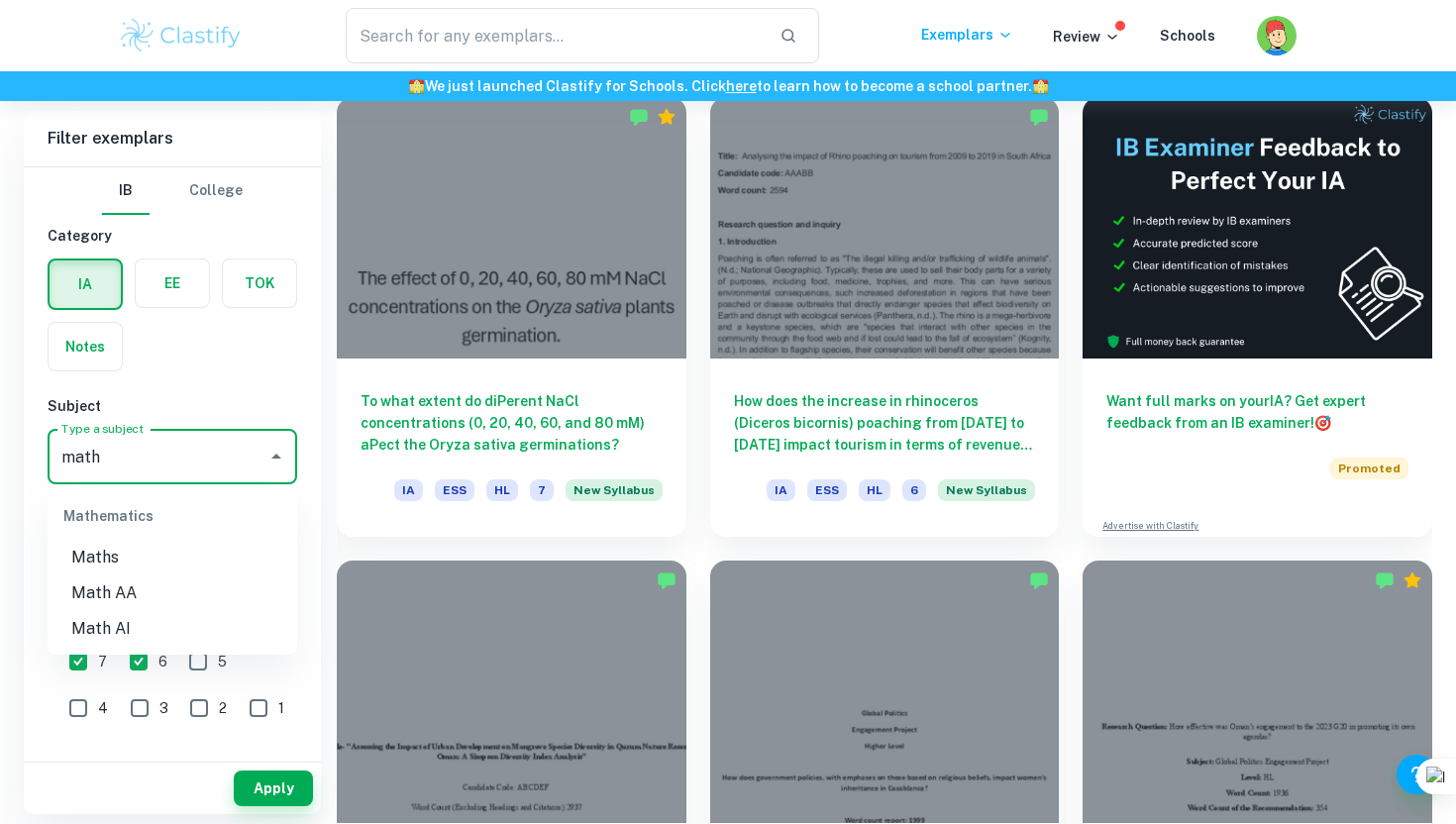 click on "Math AA" at bounding box center (172, 593) 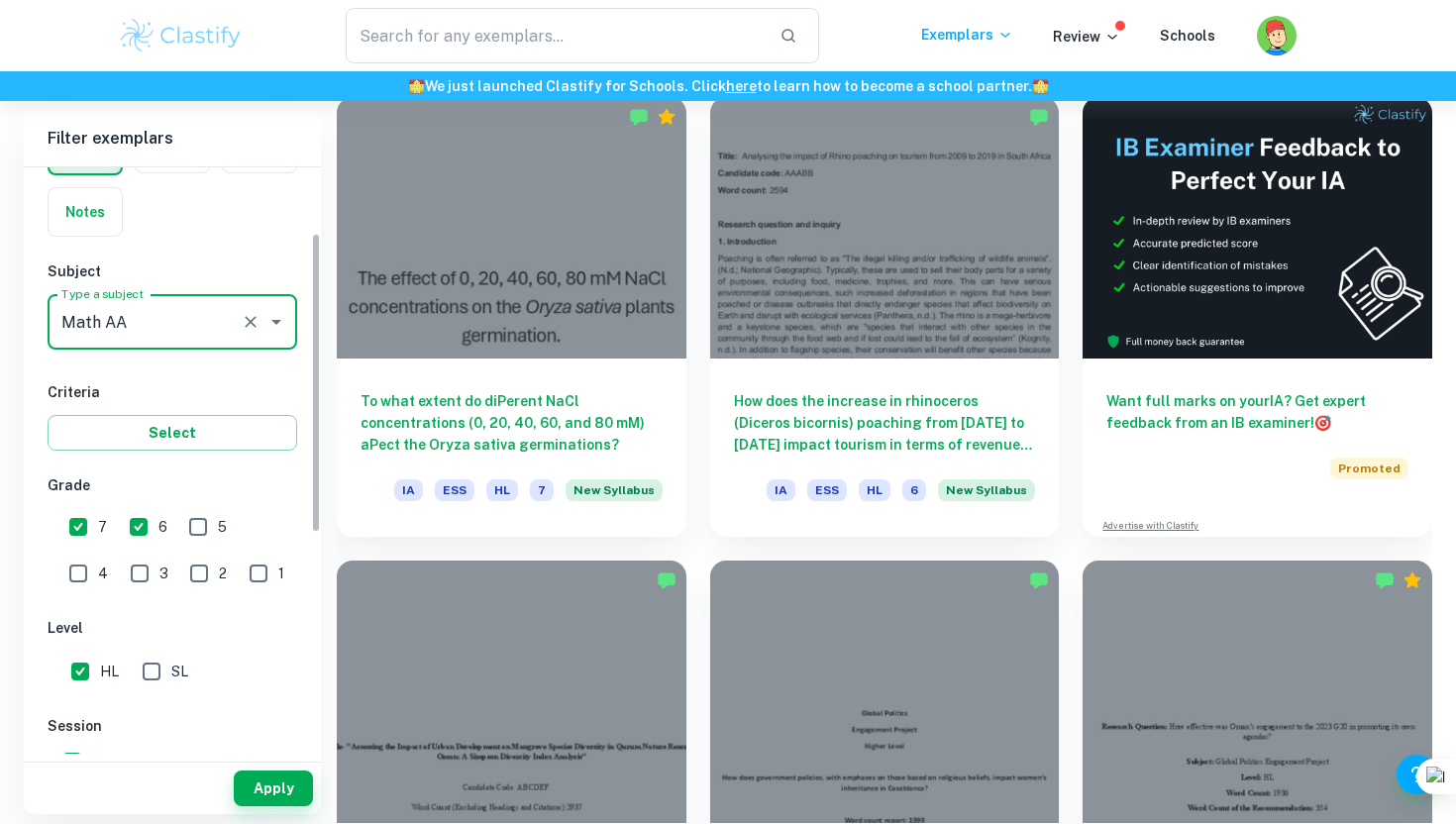 scroll, scrollTop: 157, scrollLeft: 0, axis: vertical 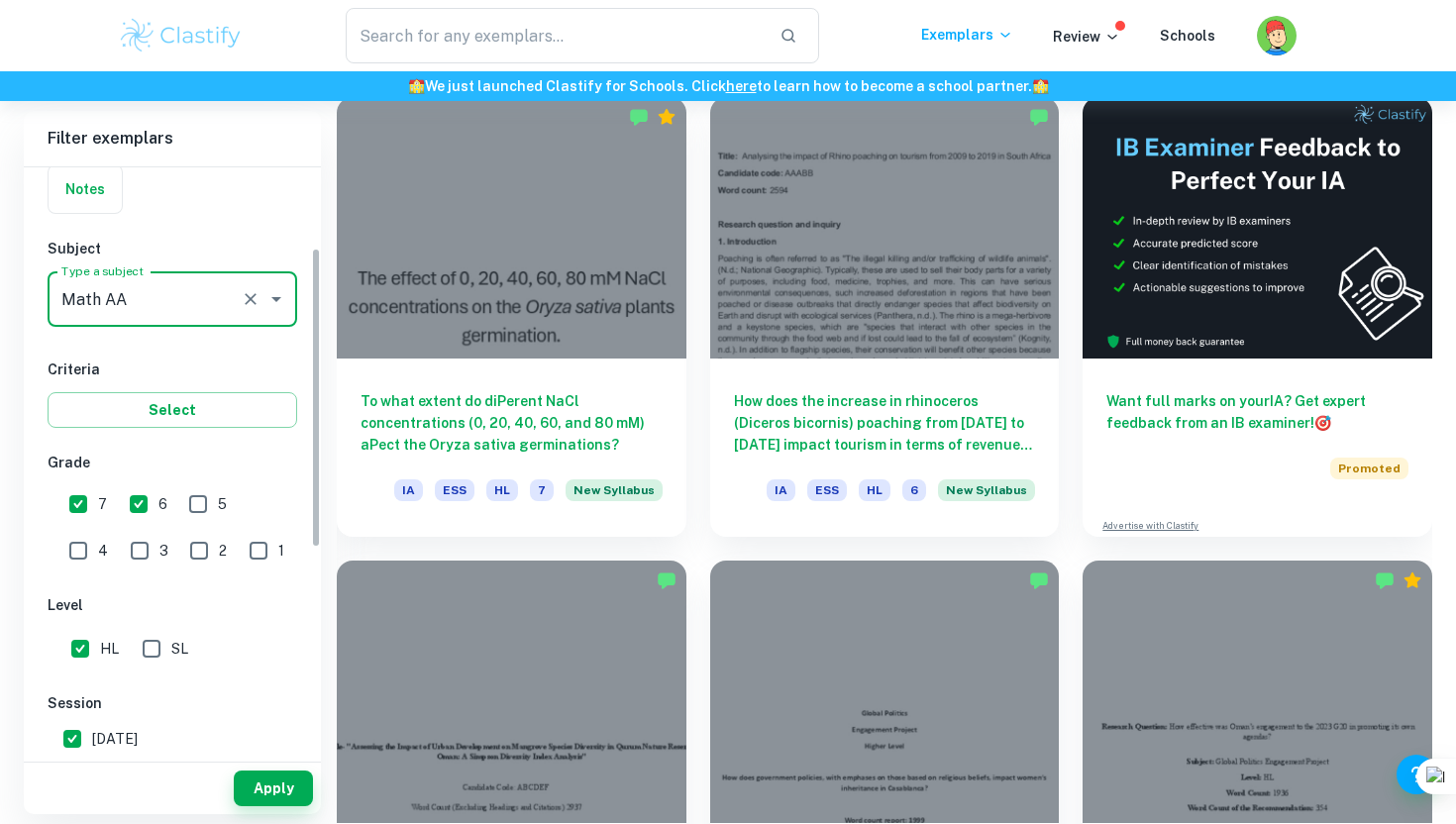 type on "Math AA" 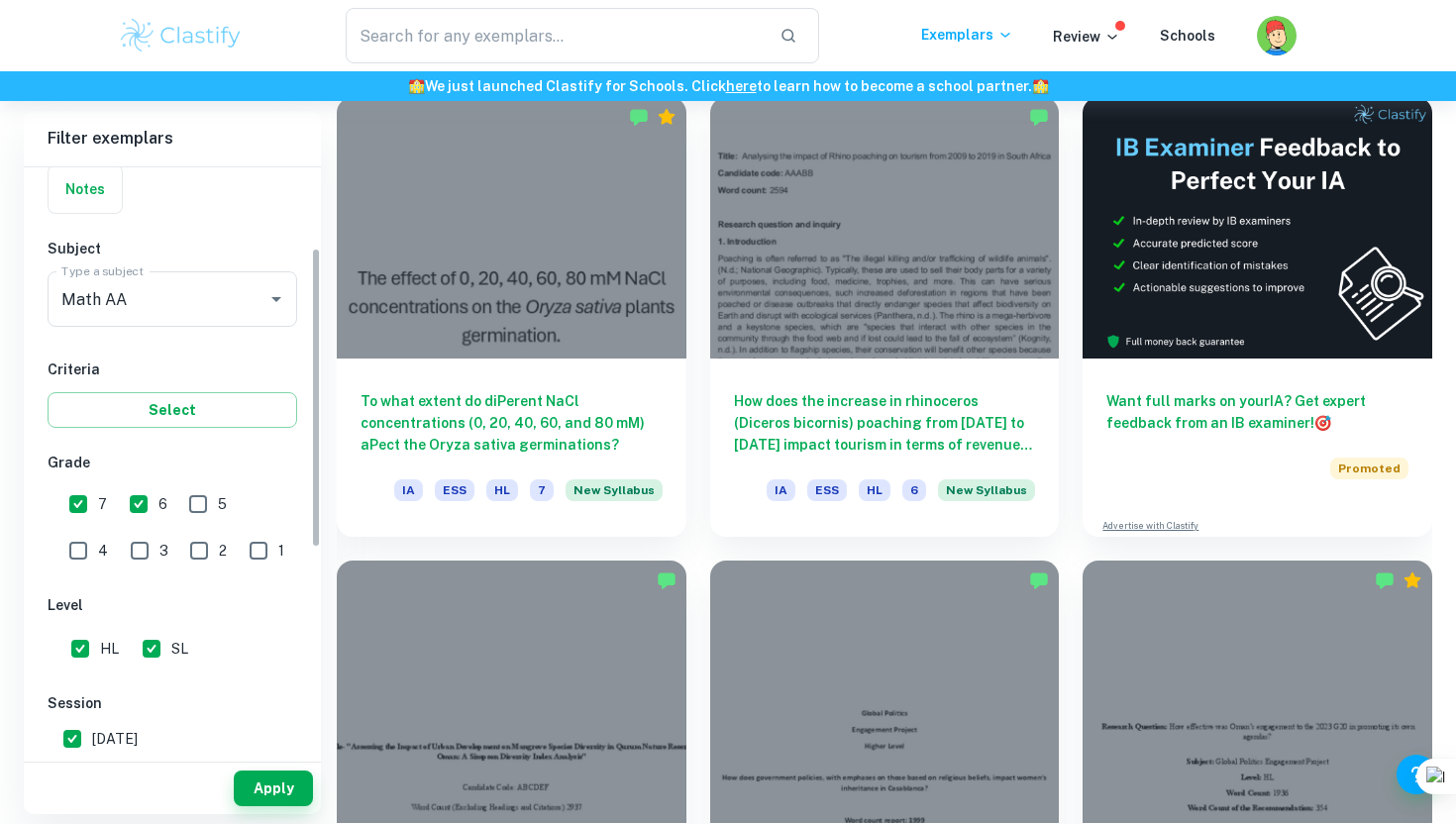 click on "HL" at bounding box center [80, 649] 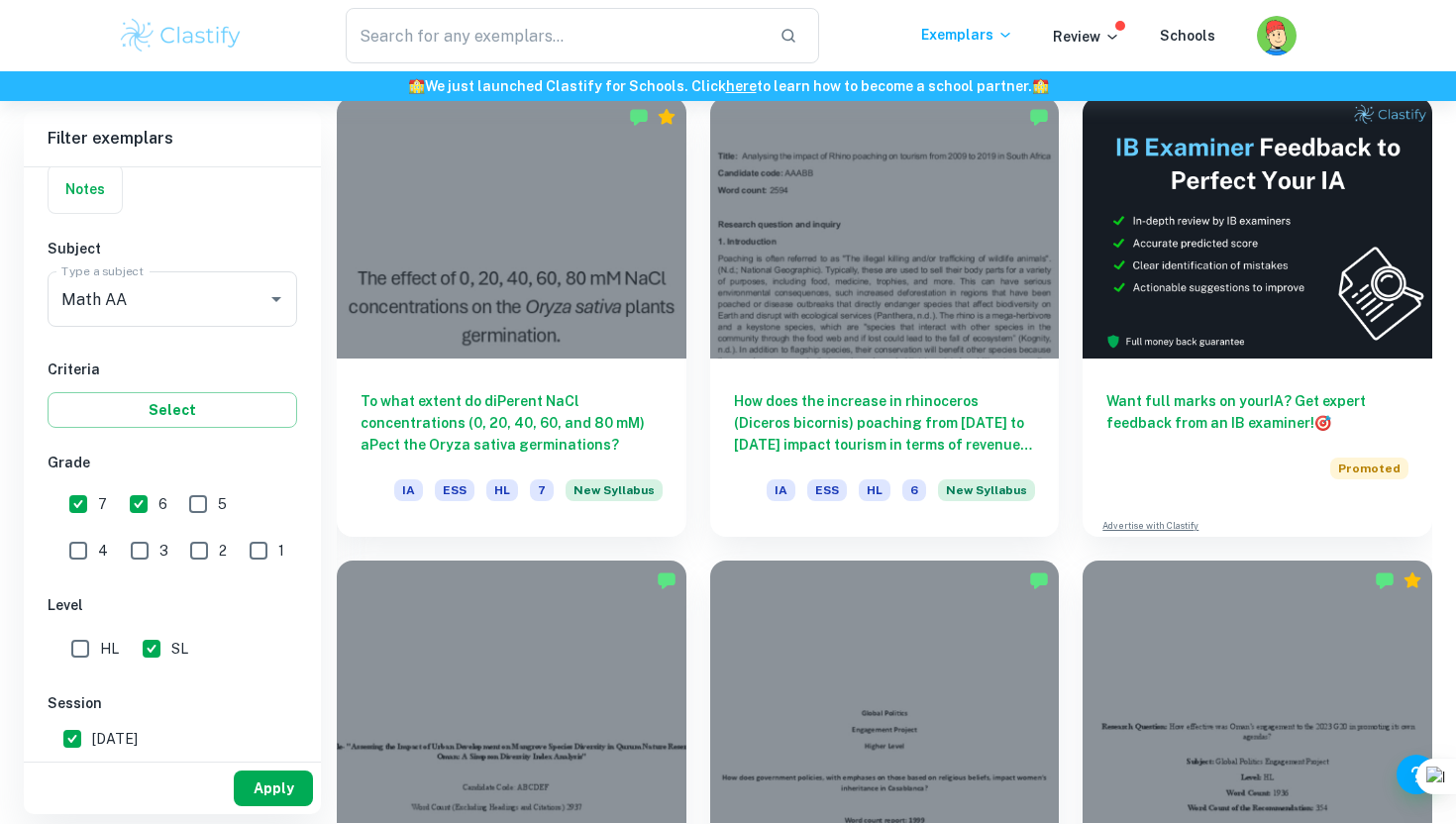click on "Apply" at bounding box center [273, 788] 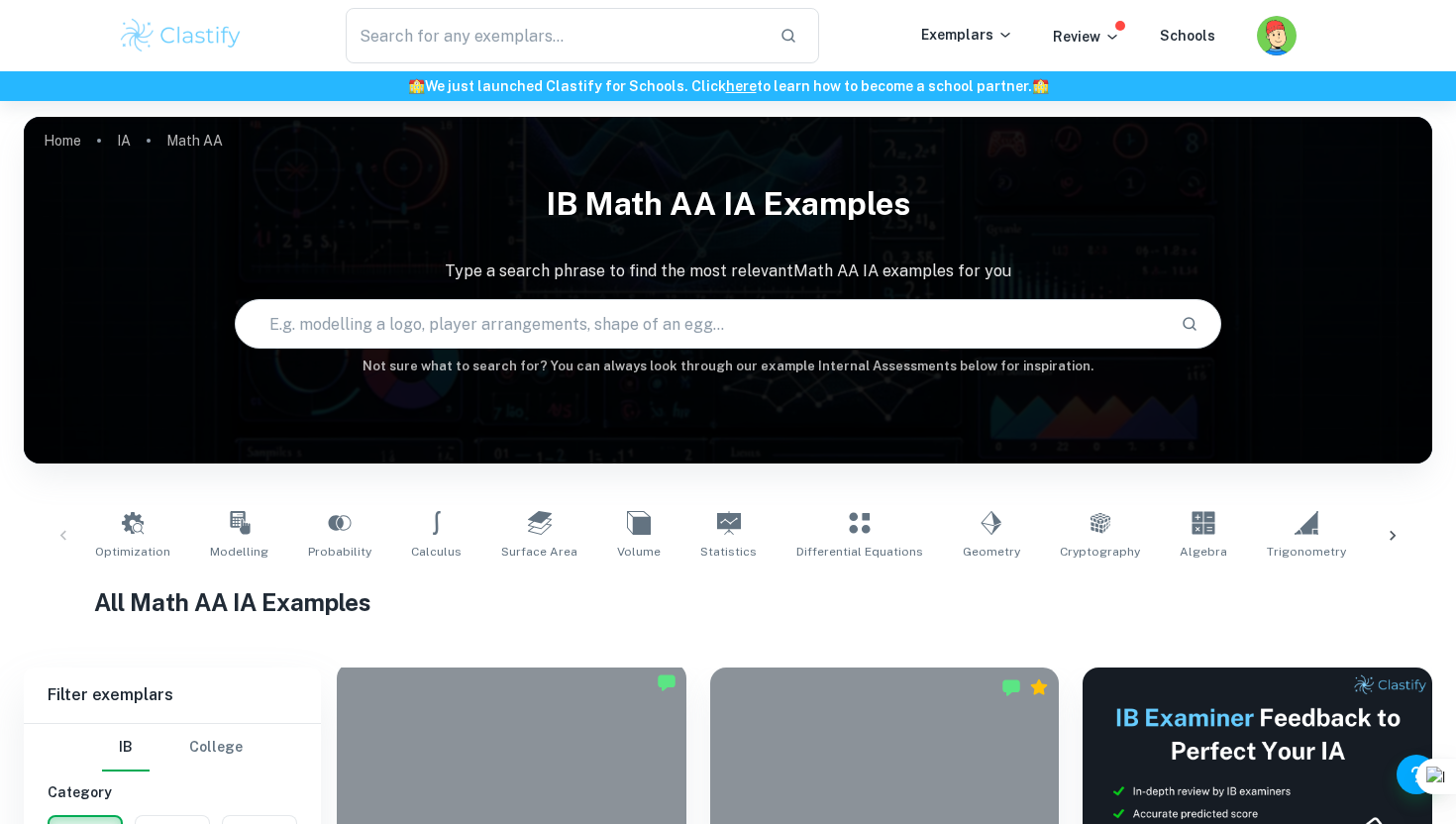 scroll, scrollTop: 332, scrollLeft: 0, axis: vertical 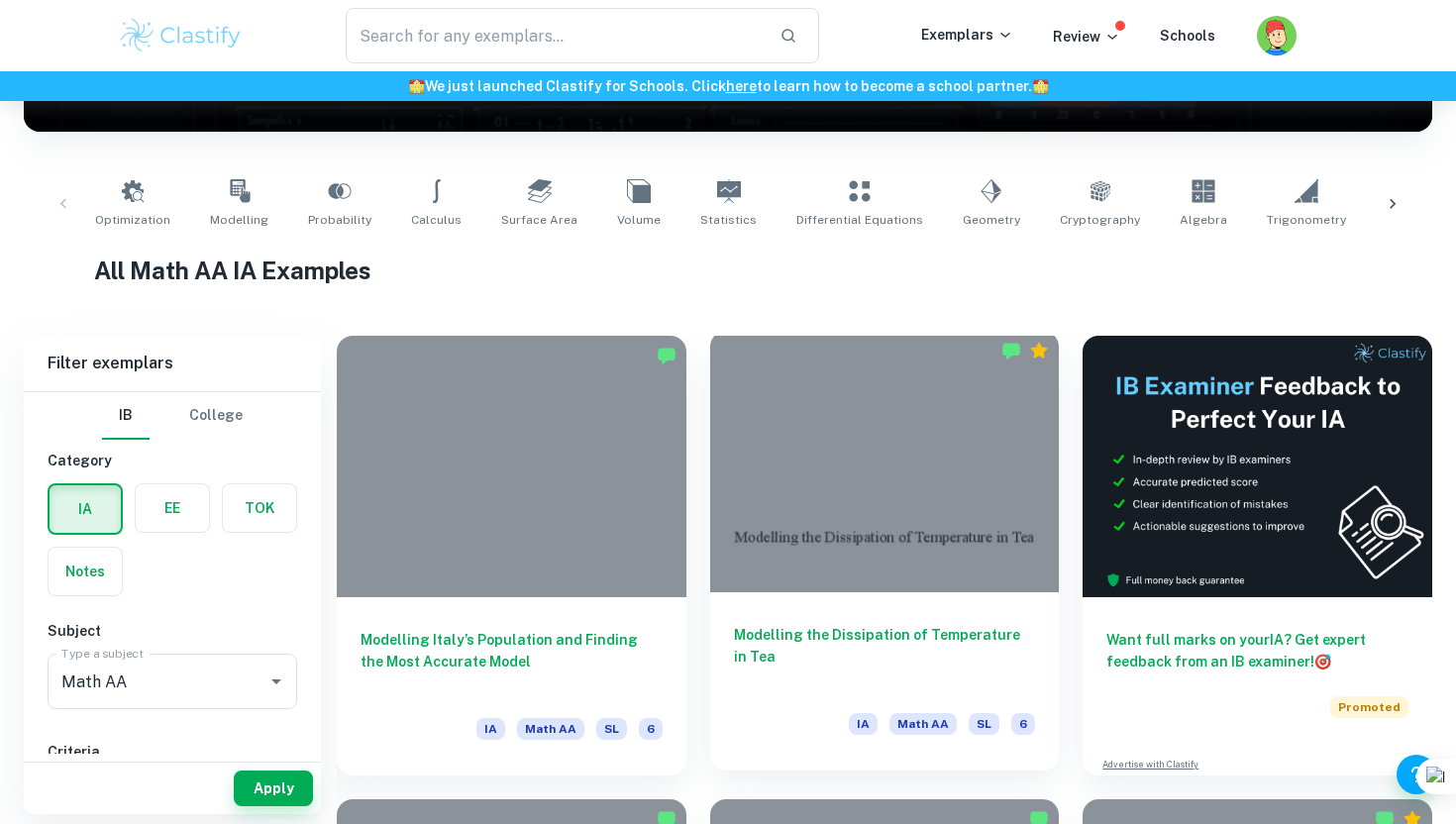 click at bounding box center (884, 462) 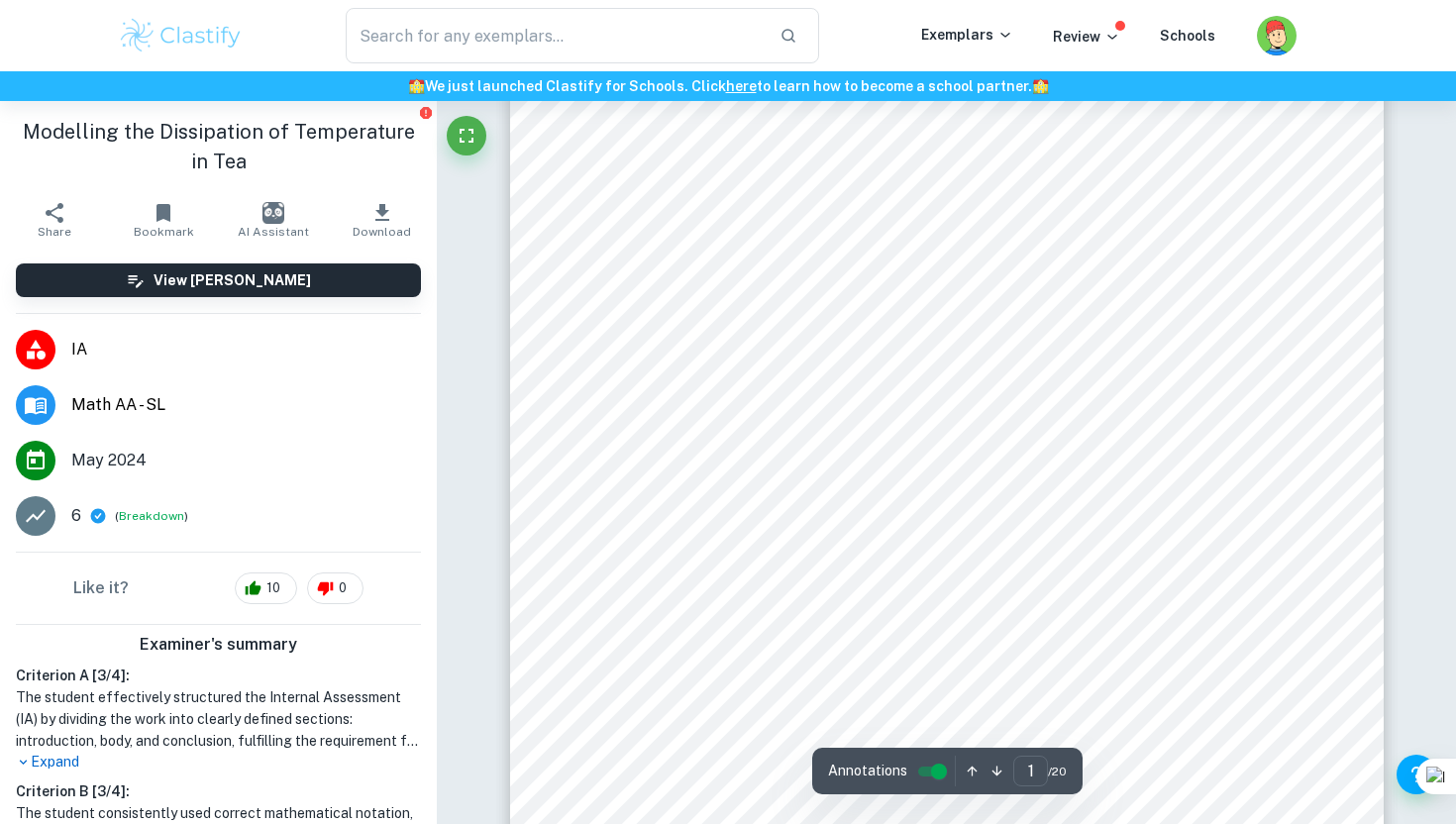 scroll, scrollTop: 29, scrollLeft: 0, axis: vertical 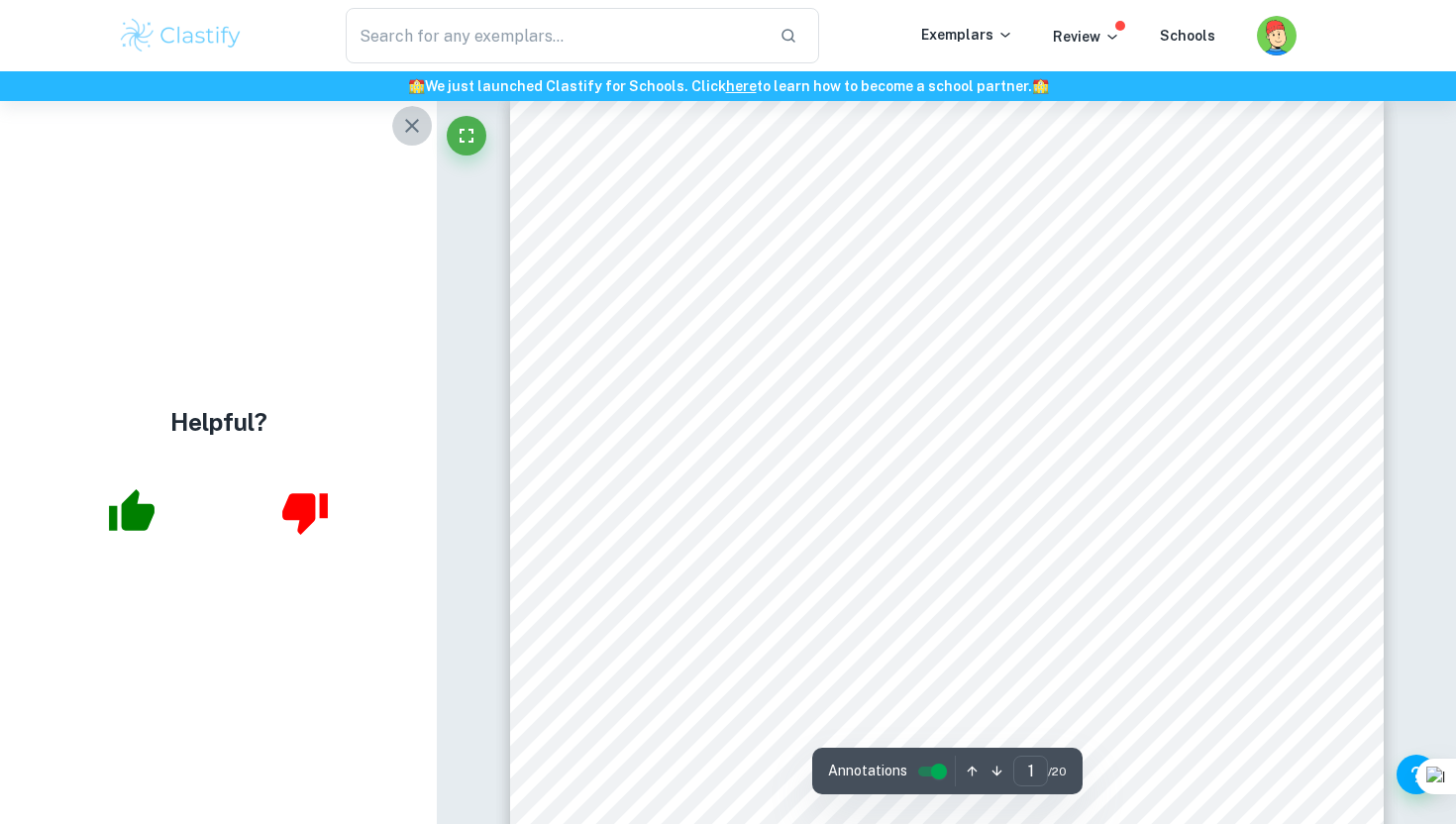 click 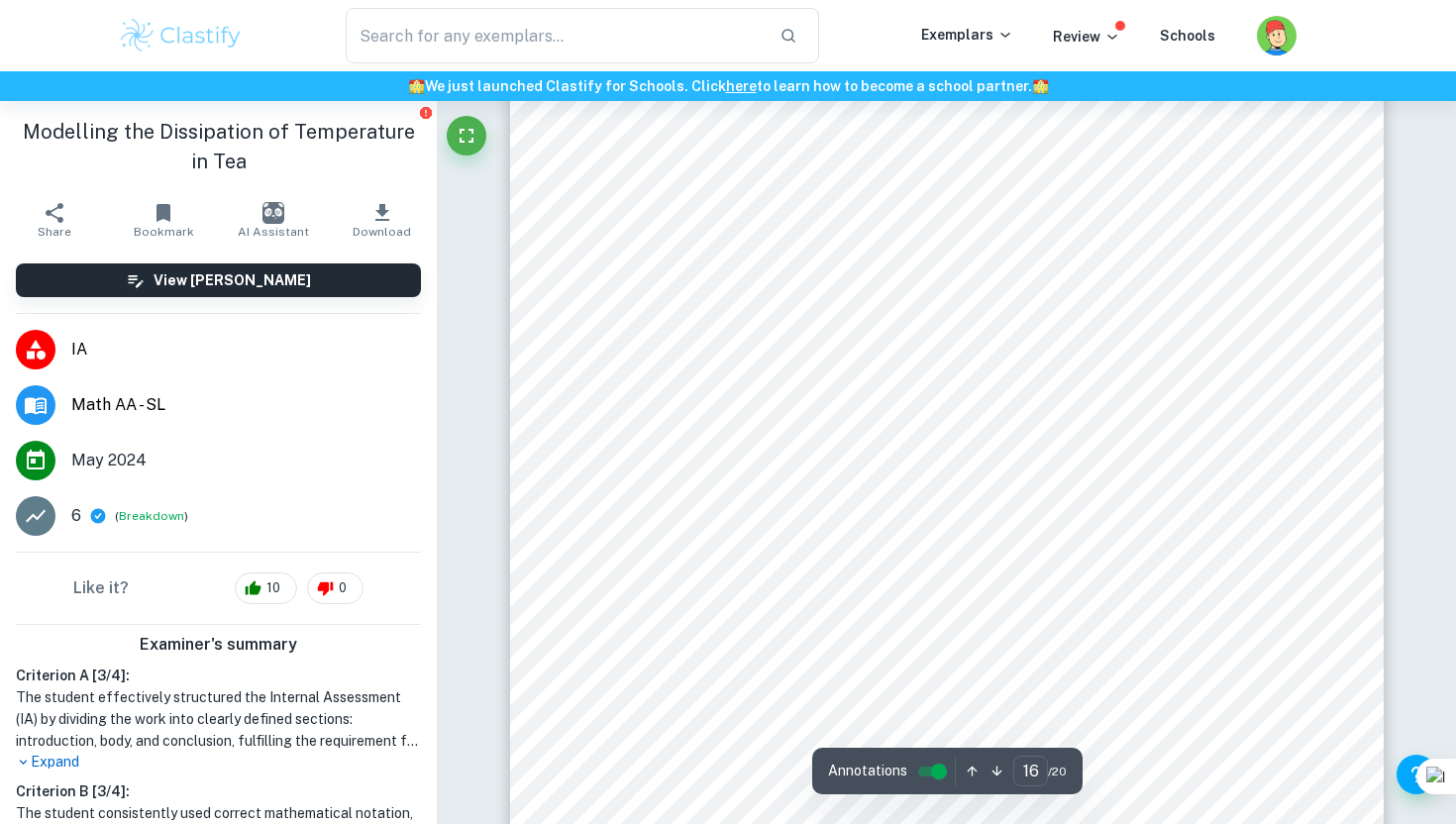 type on "17" 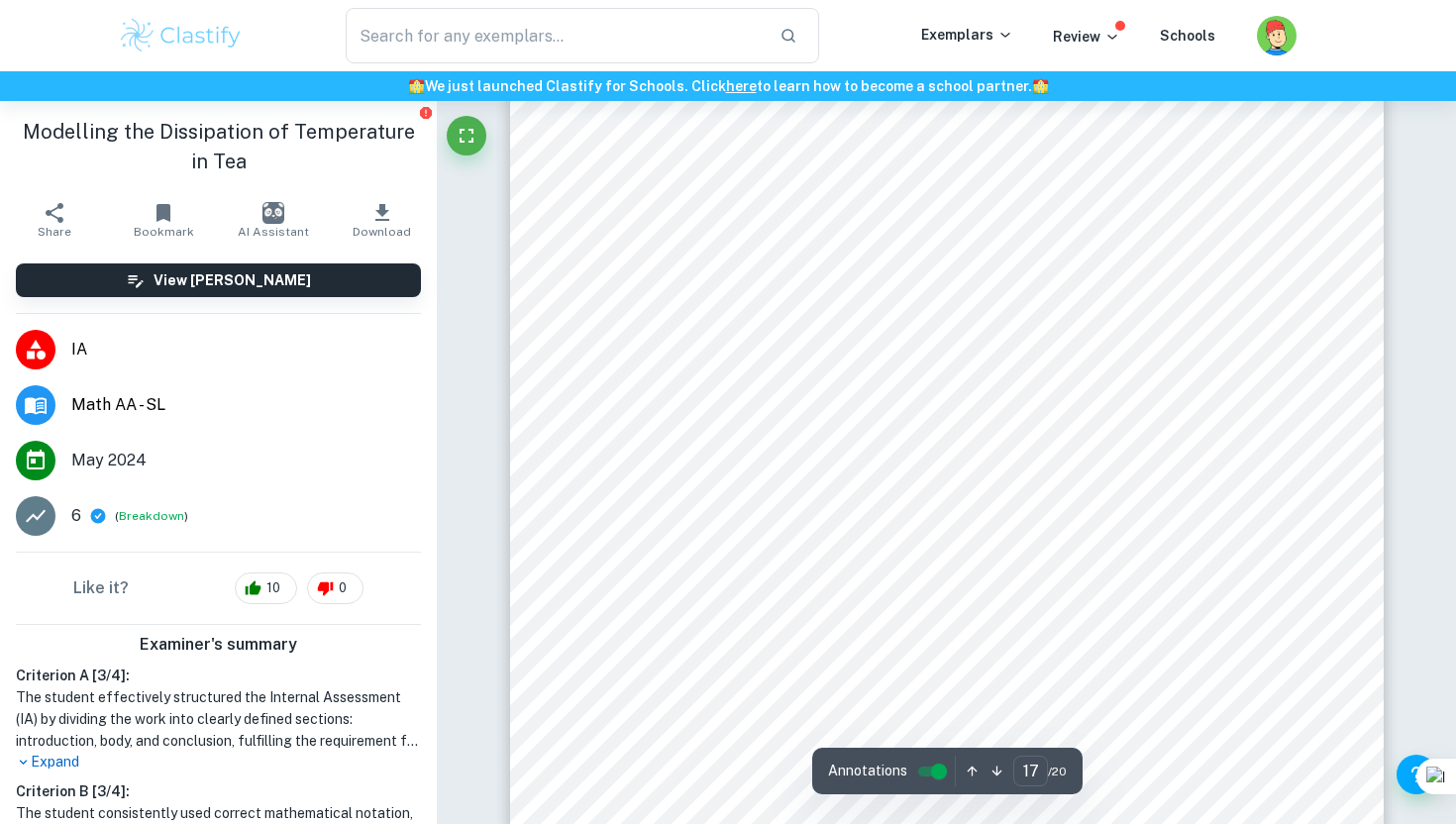 scroll, scrollTop: 19792, scrollLeft: 0, axis: vertical 